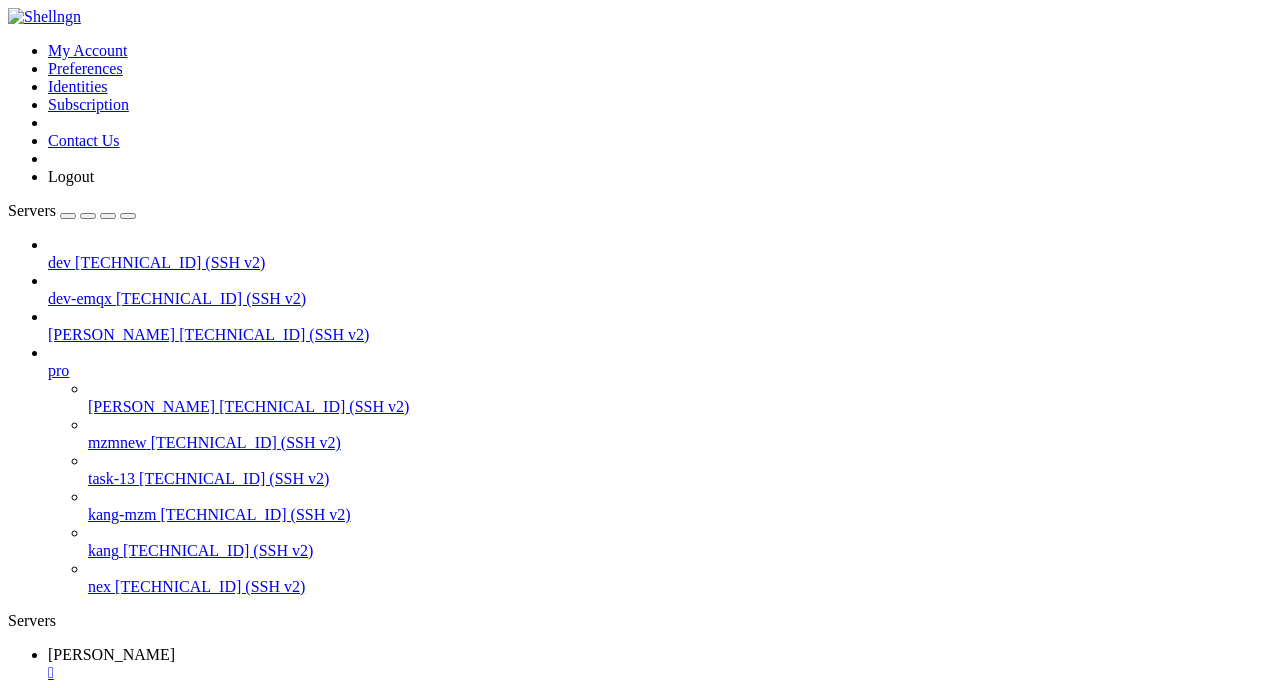 scroll, scrollTop: 0, scrollLeft: 0, axis: both 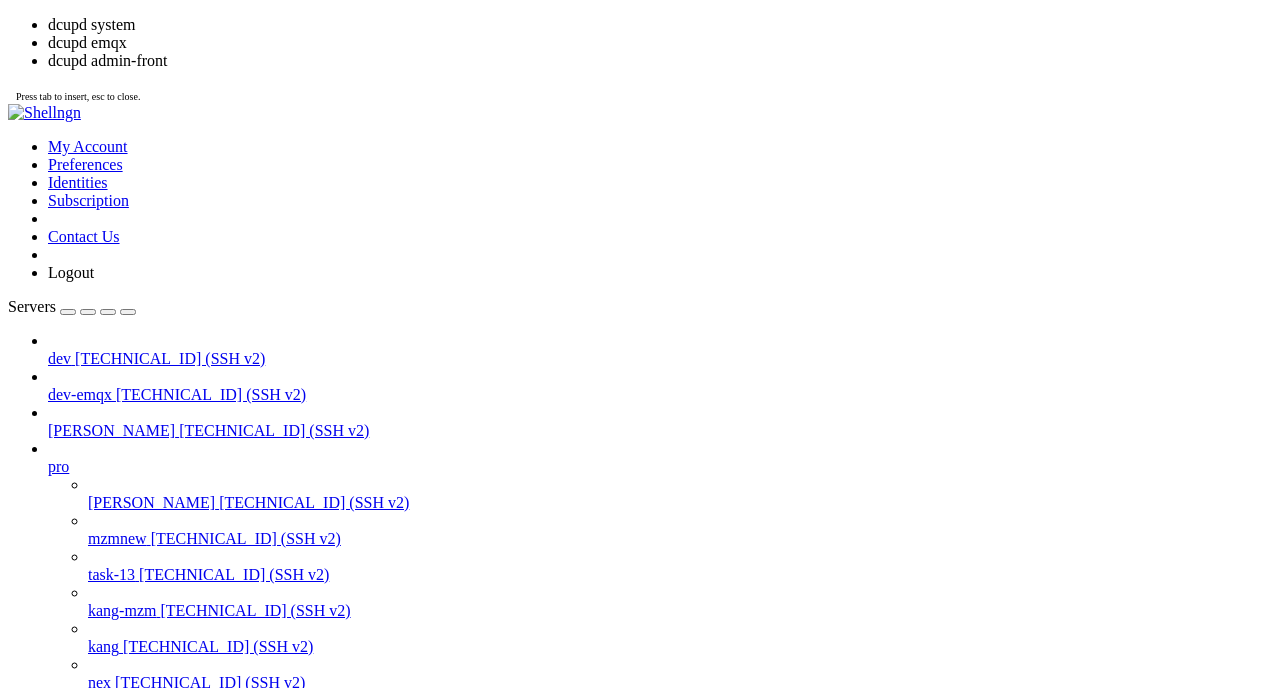 click on "- JAVA_OPT_EXT=-server -Xms512m -Xmx512m" 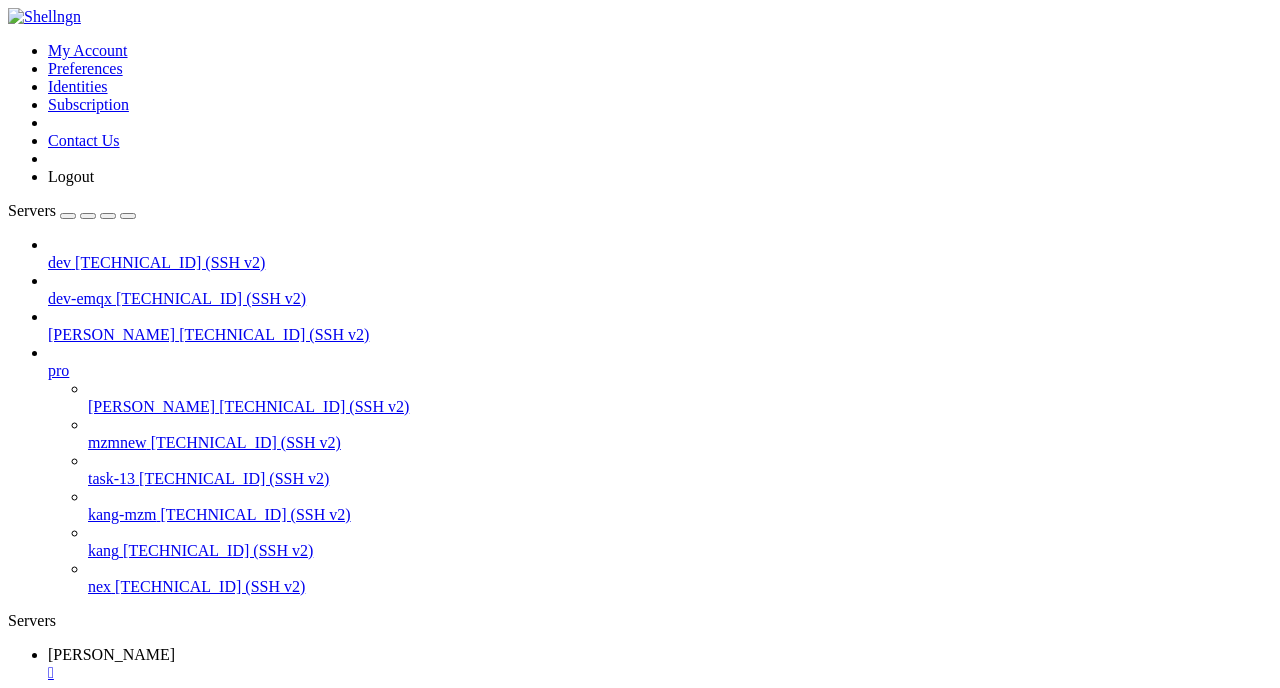 drag, startPoint x: 36, startPoint y: 1152, endPoint x: 161, endPoint y: 1157, distance: 125.09996 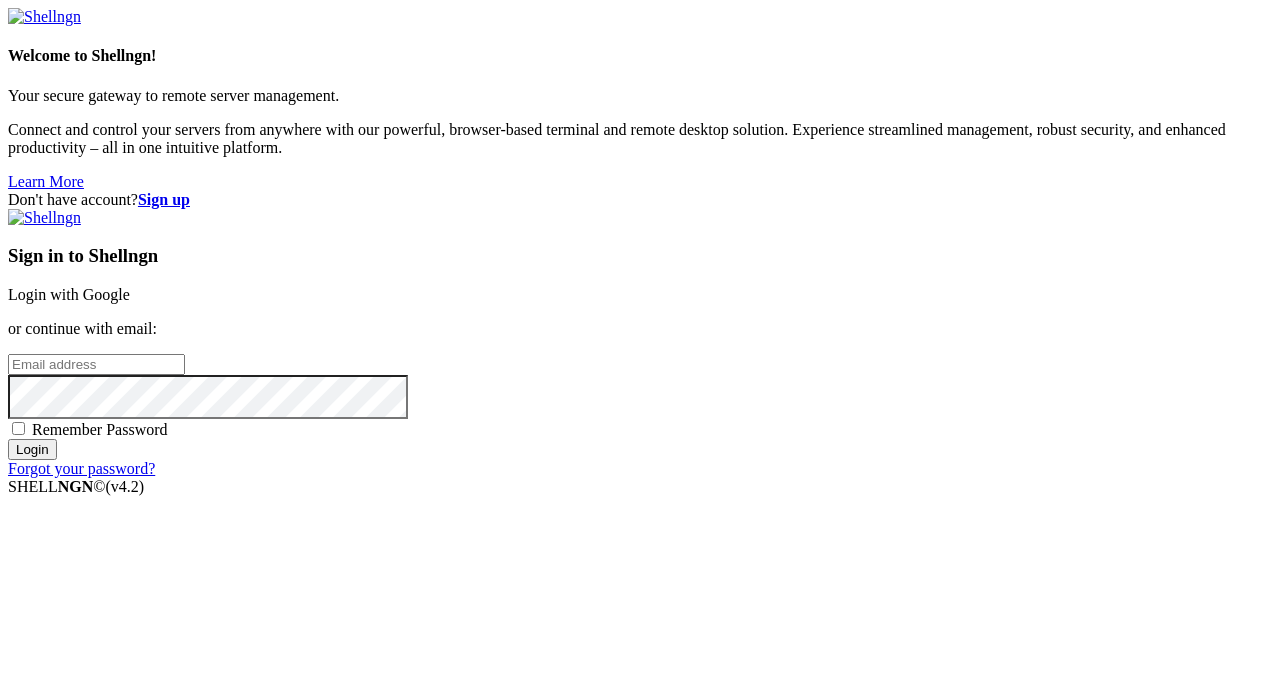 click on "Login with Google" at bounding box center (69, 294) 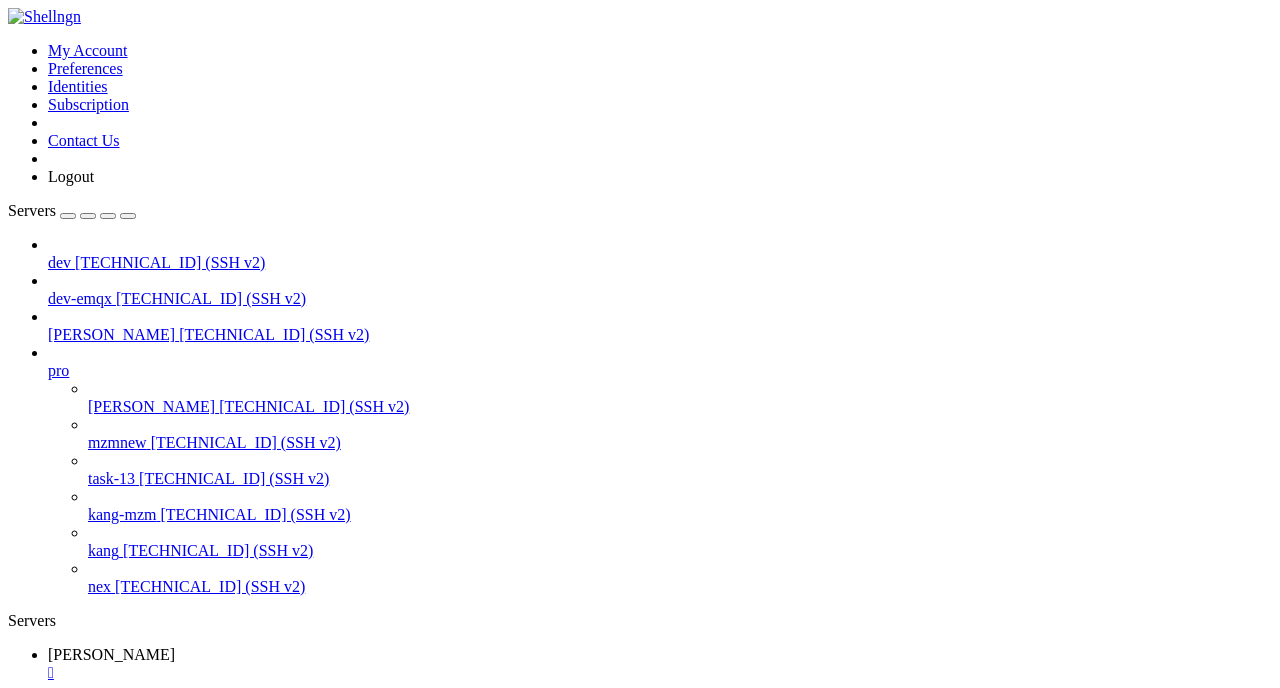 scroll, scrollTop: 0, scrollLeft: 0, axis: both 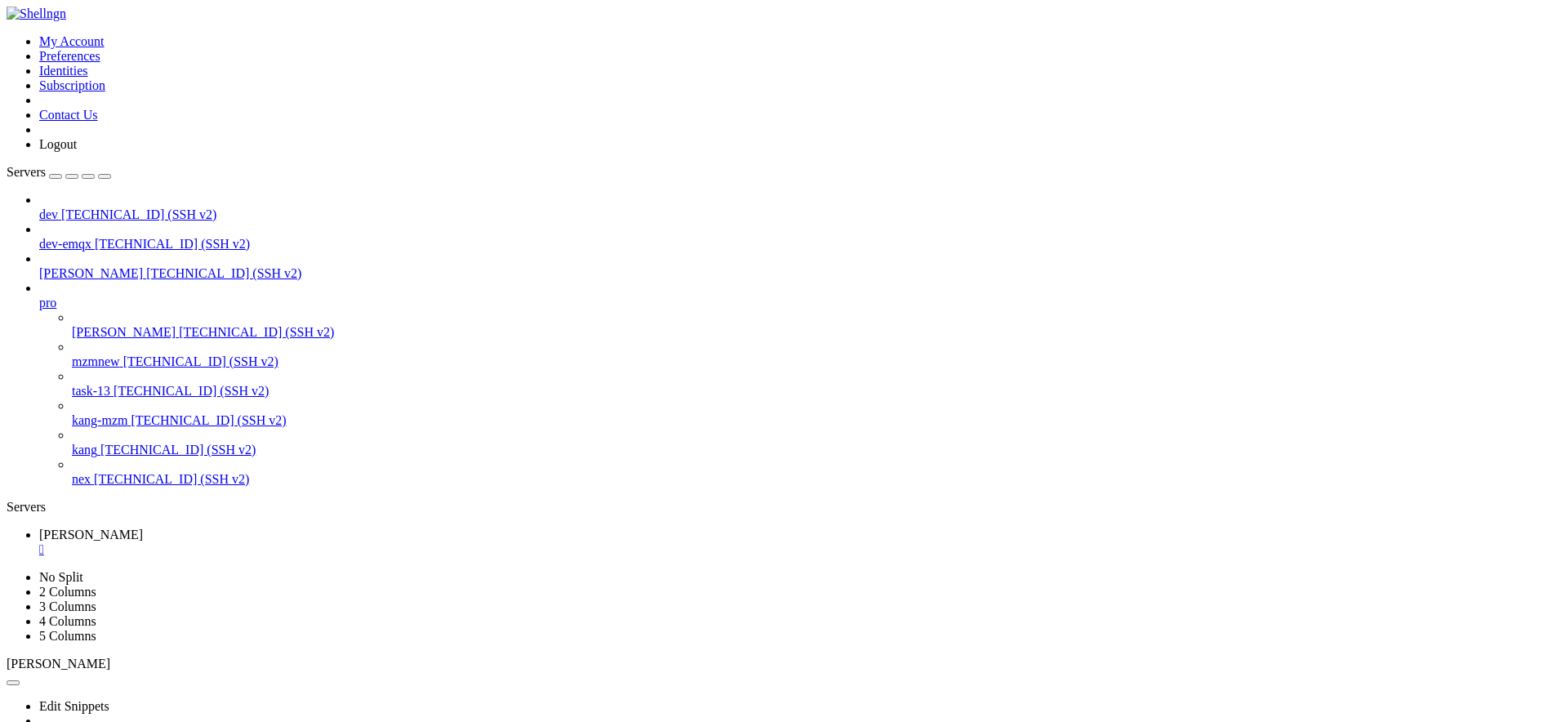 click on "0912/tcp" 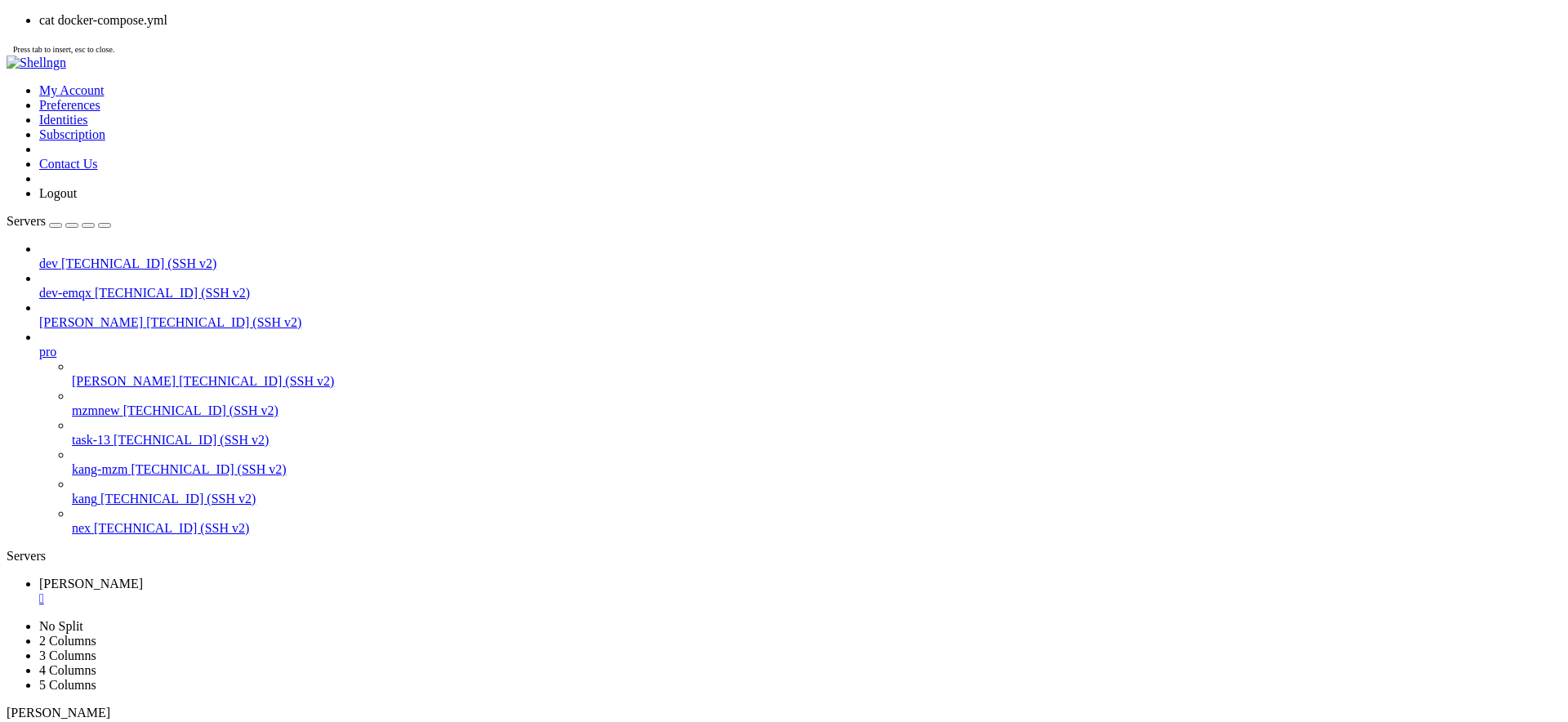 scroll, scrollTop: 2364, scrollLeft: 0, axis: vertical 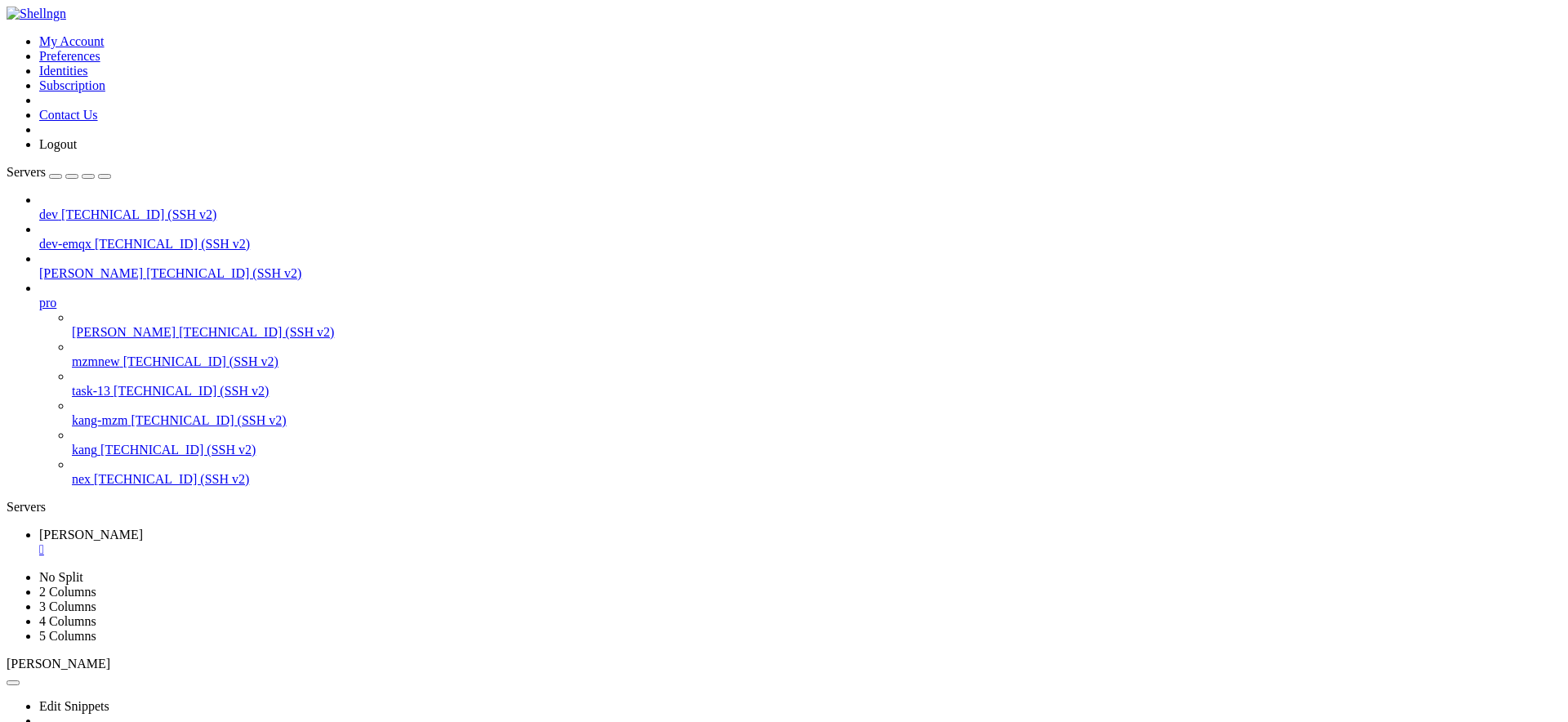 drag, startPoint x: 91, startPoint y: 994, endPoint x: 252, endPoint y: 992, distance: 161.01242 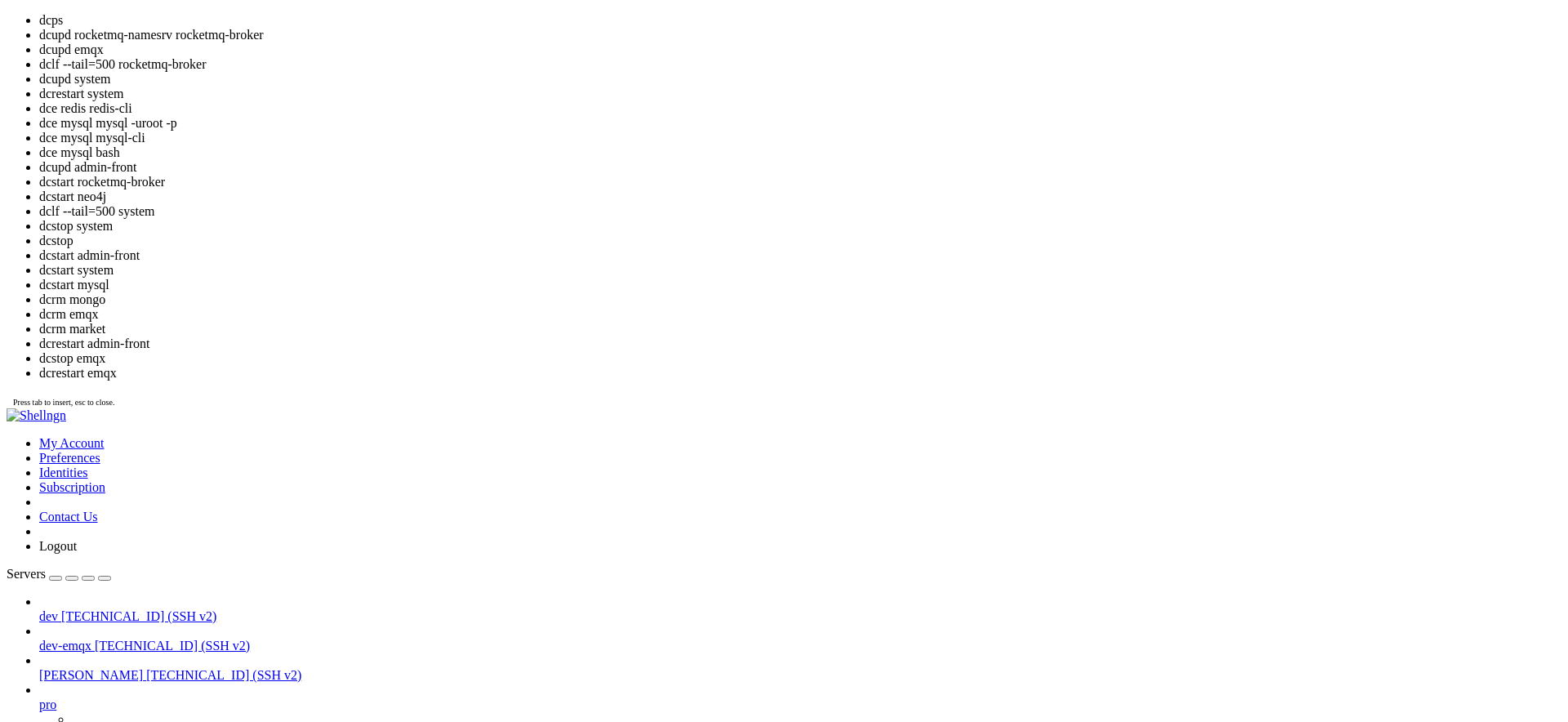 scroll, scrollTop: 3518, scrollLeft: 0, axis: vertical 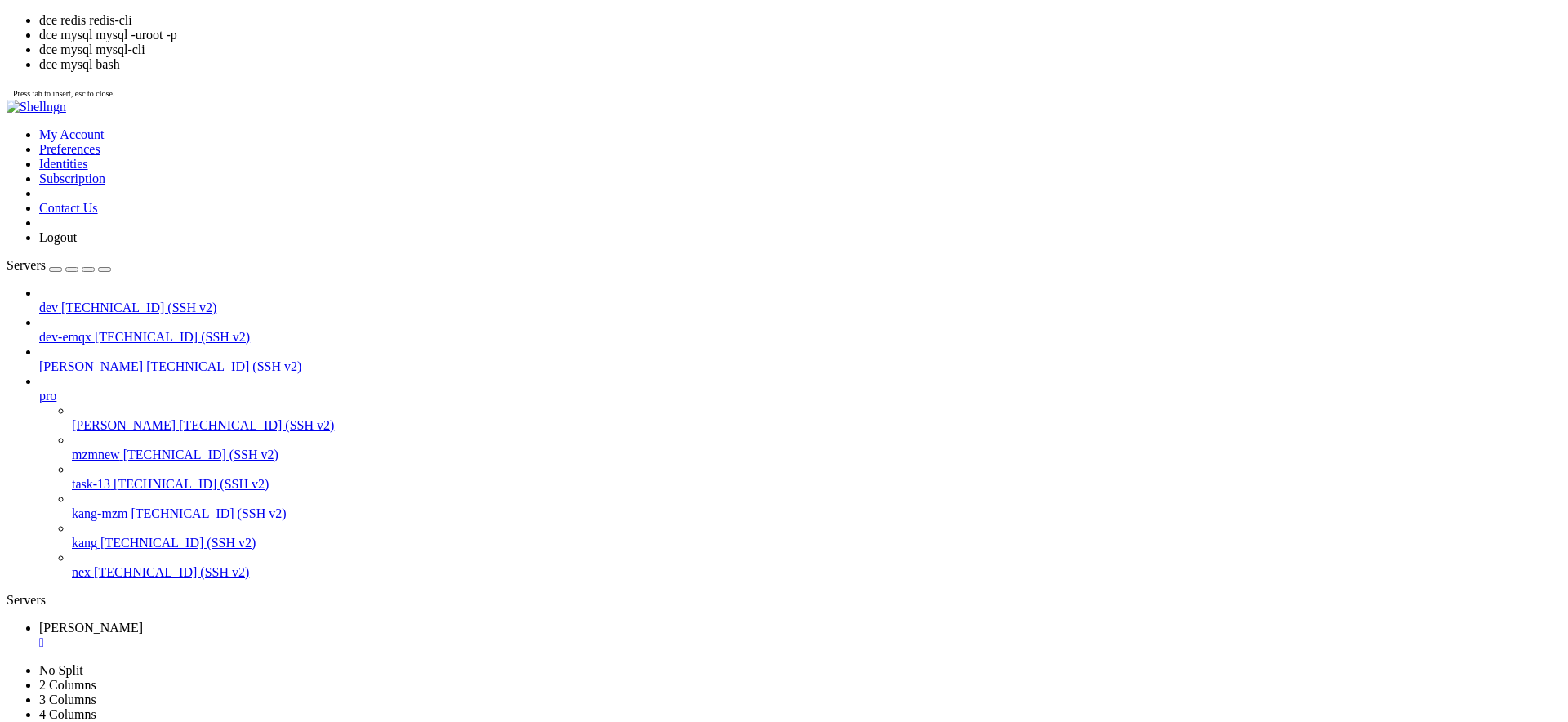click on "volumes:" 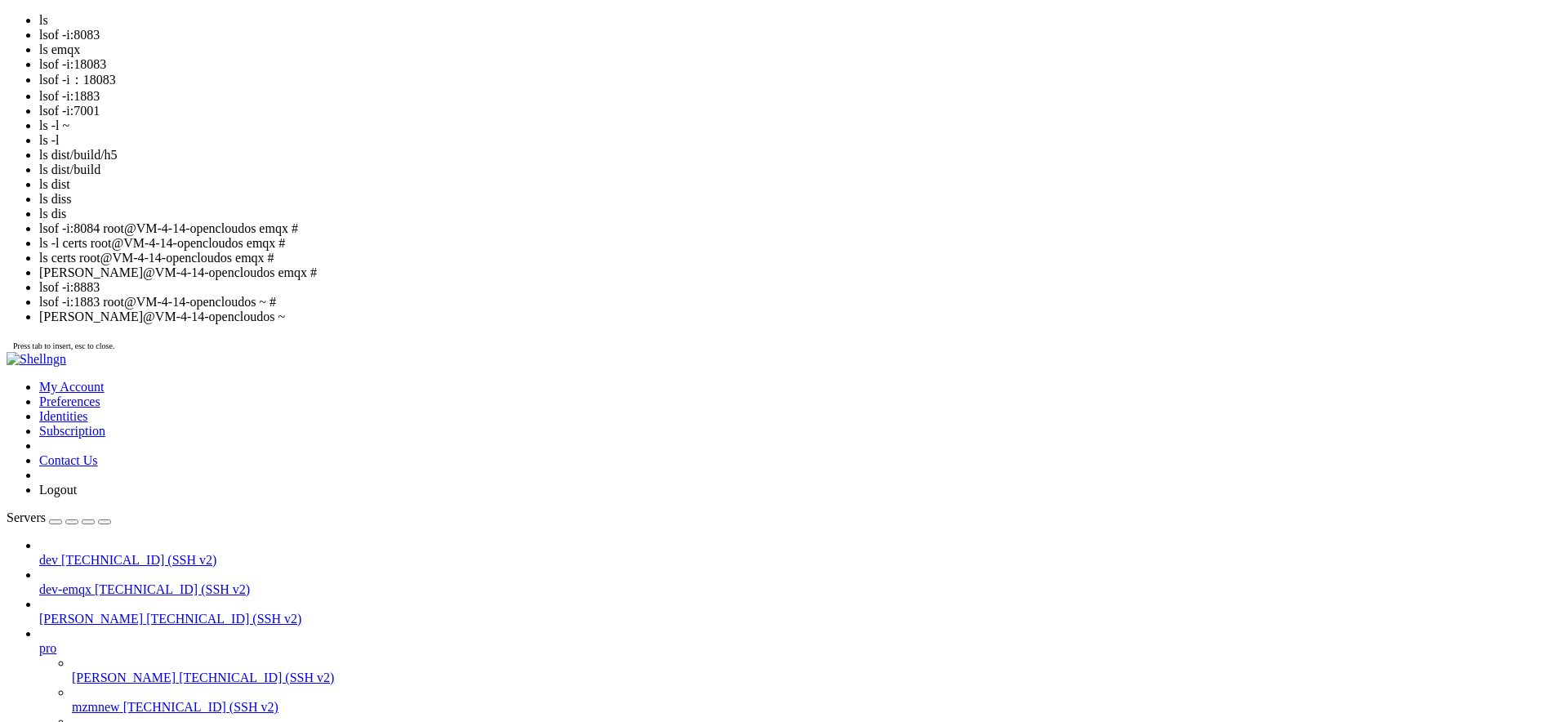 scroll, scrollTop: 3599, scrollLeft: 0, axis: vertical 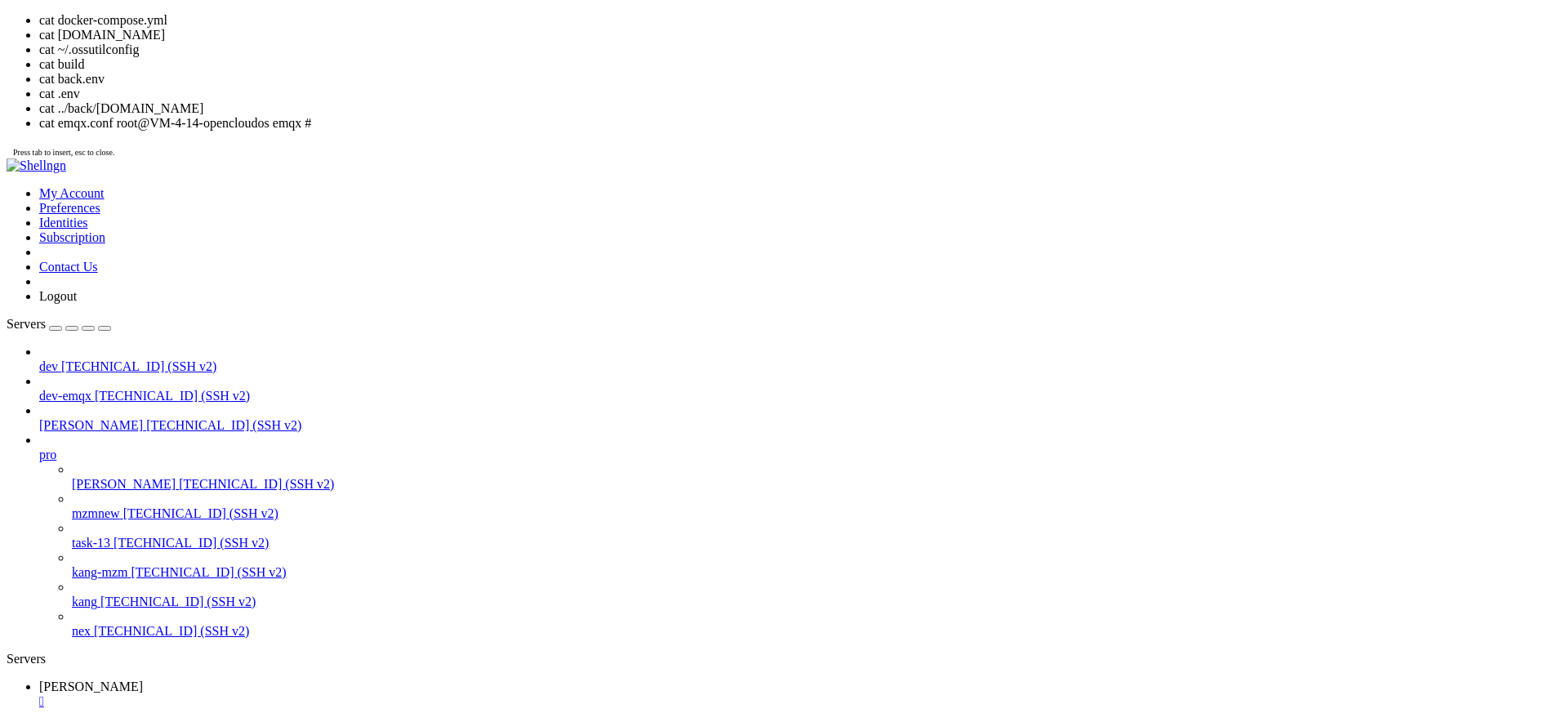 click on "- ./emqx/emqx.conf:/opt/emqx/etc/emqx.conf" 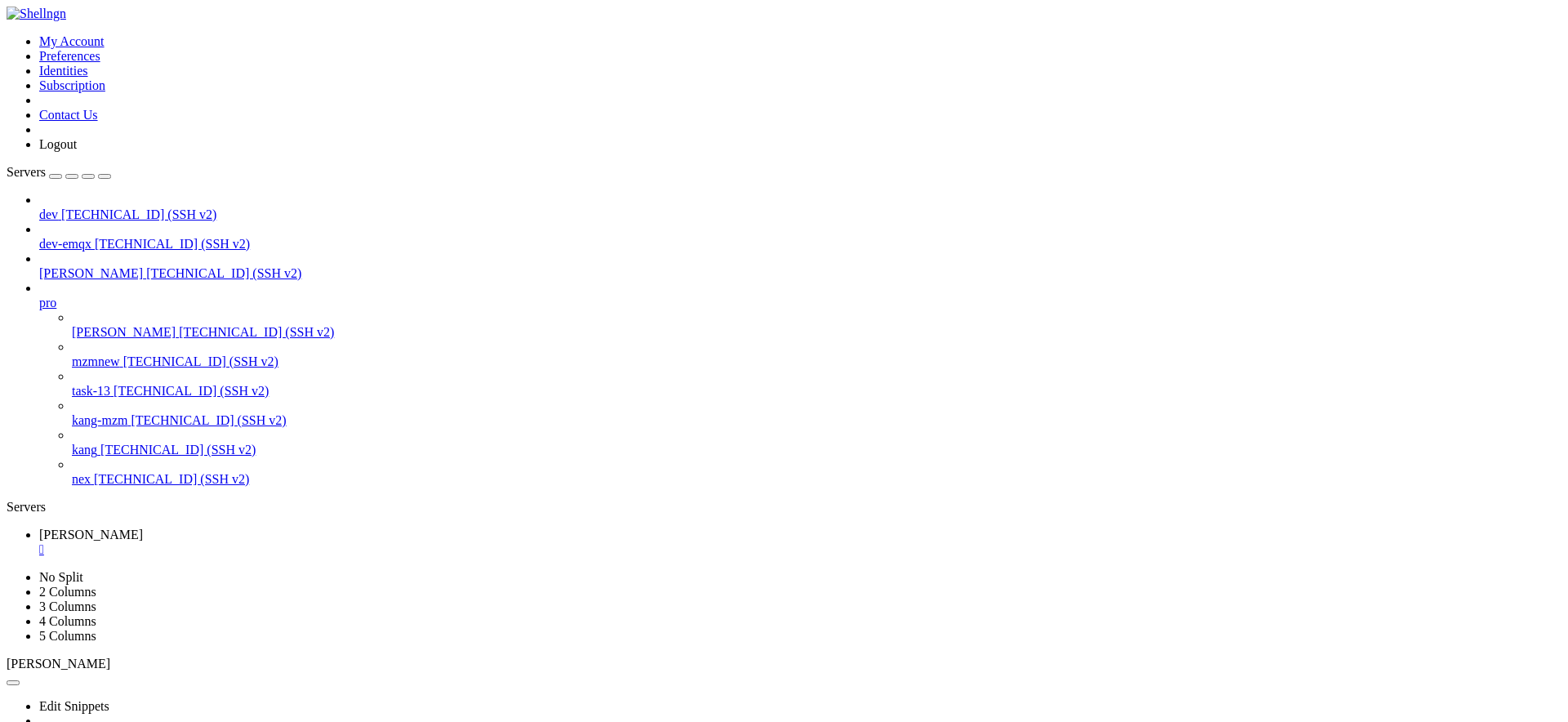 scroll, scrollTop: 16, scrollLeft: 3, axis: both 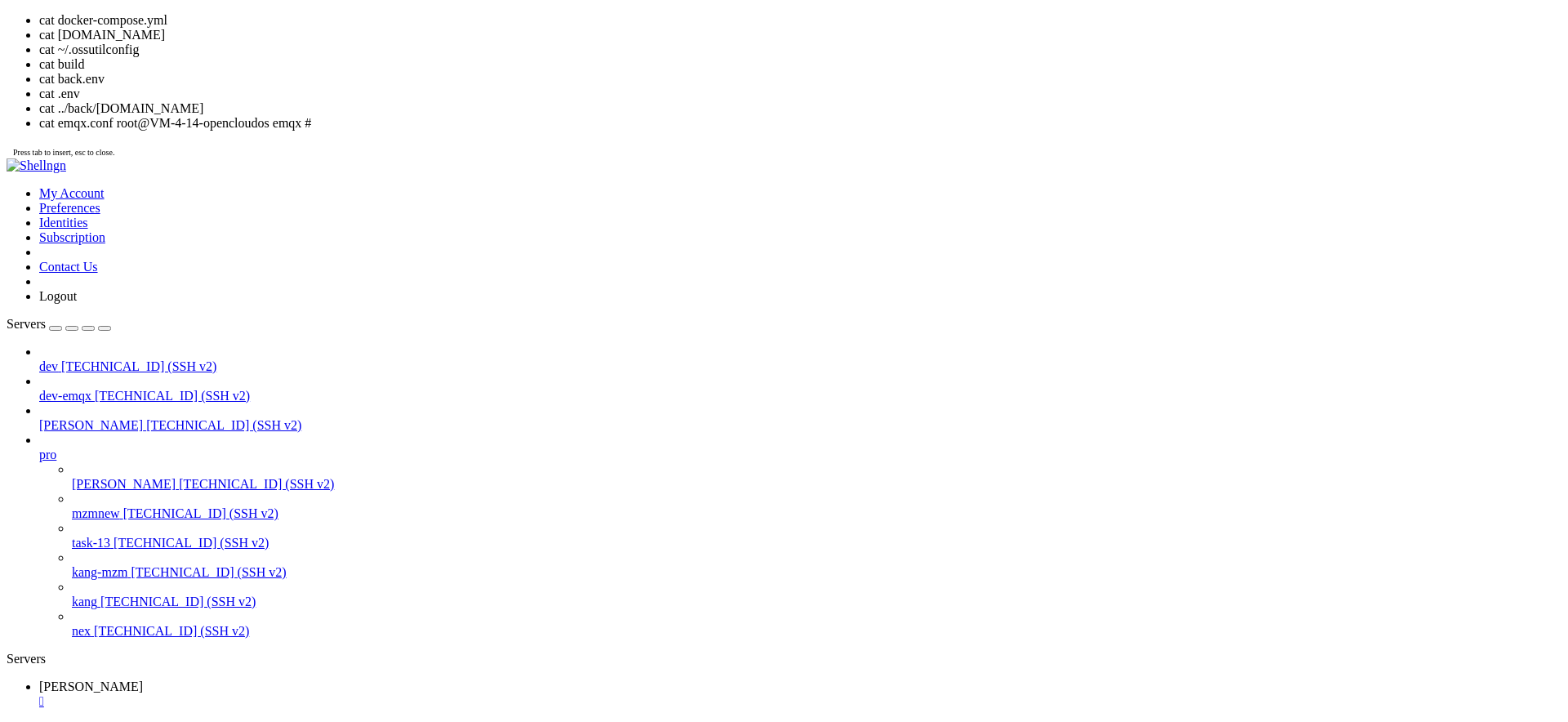 click on "root-emqx-1               "/usr/bin/docker-ent…"   emqx                running             4370/tcp, [TECHNICAL_ID]->1883/tcp, :[TECHNICAL_ID]->1883/tcp, [TECHNICAL_ID]-8084->8083-8084/tcp, :[TECHNICAL_ID]-8084->808" 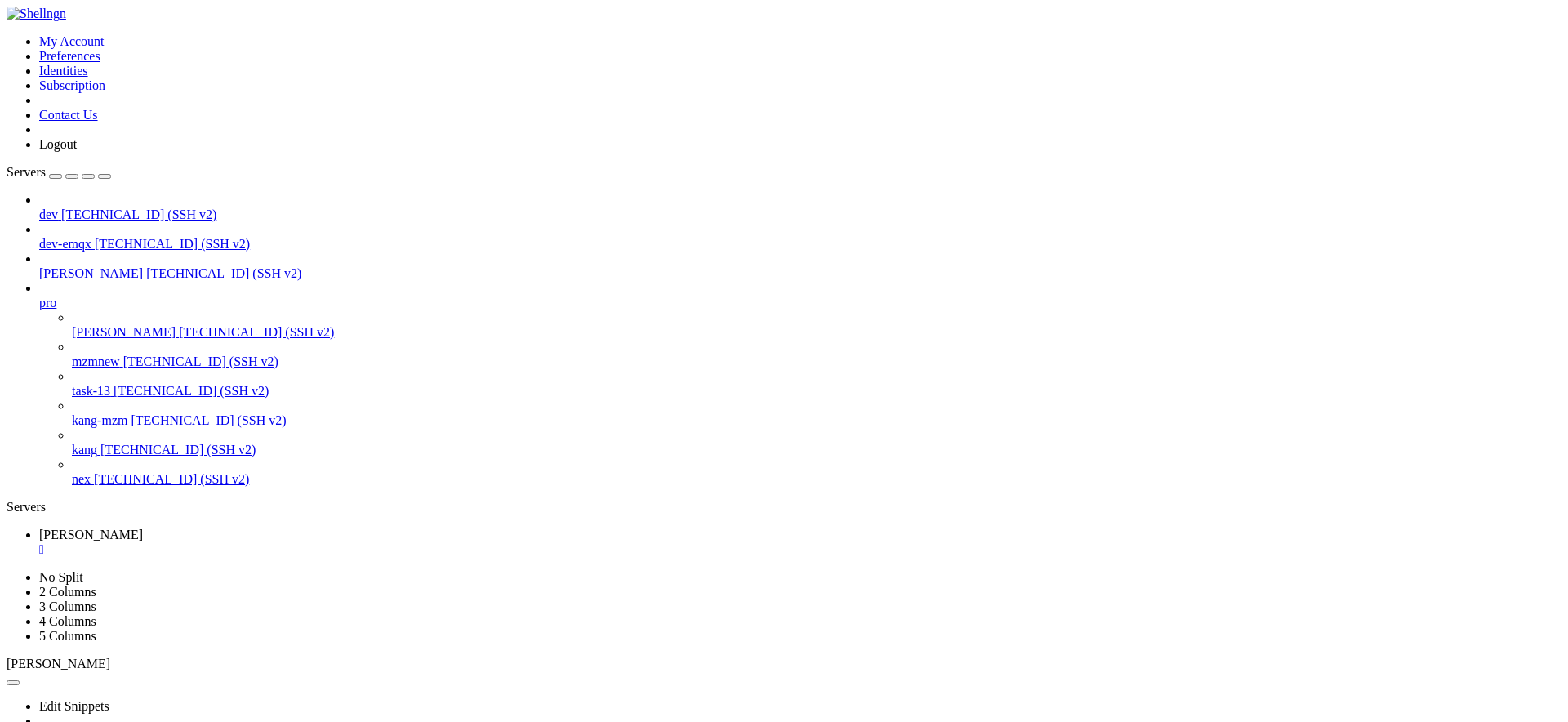 scroll, scrollTop: 4007, scrollLeft: 0, axis: vertical 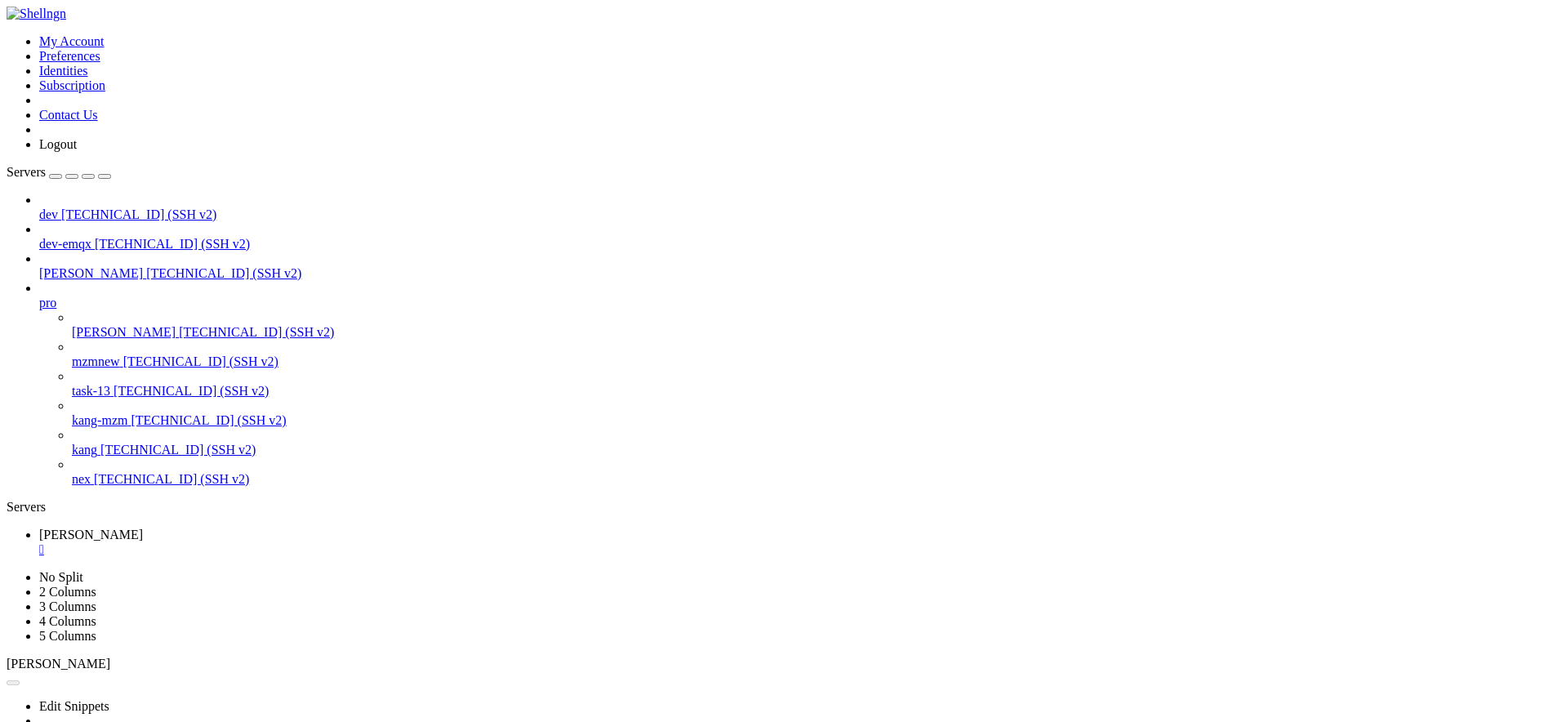 drag, startPoint x: 893, startPoint y: 271, endPoint x: 684, endPoint y: 370, distance: 231.26176 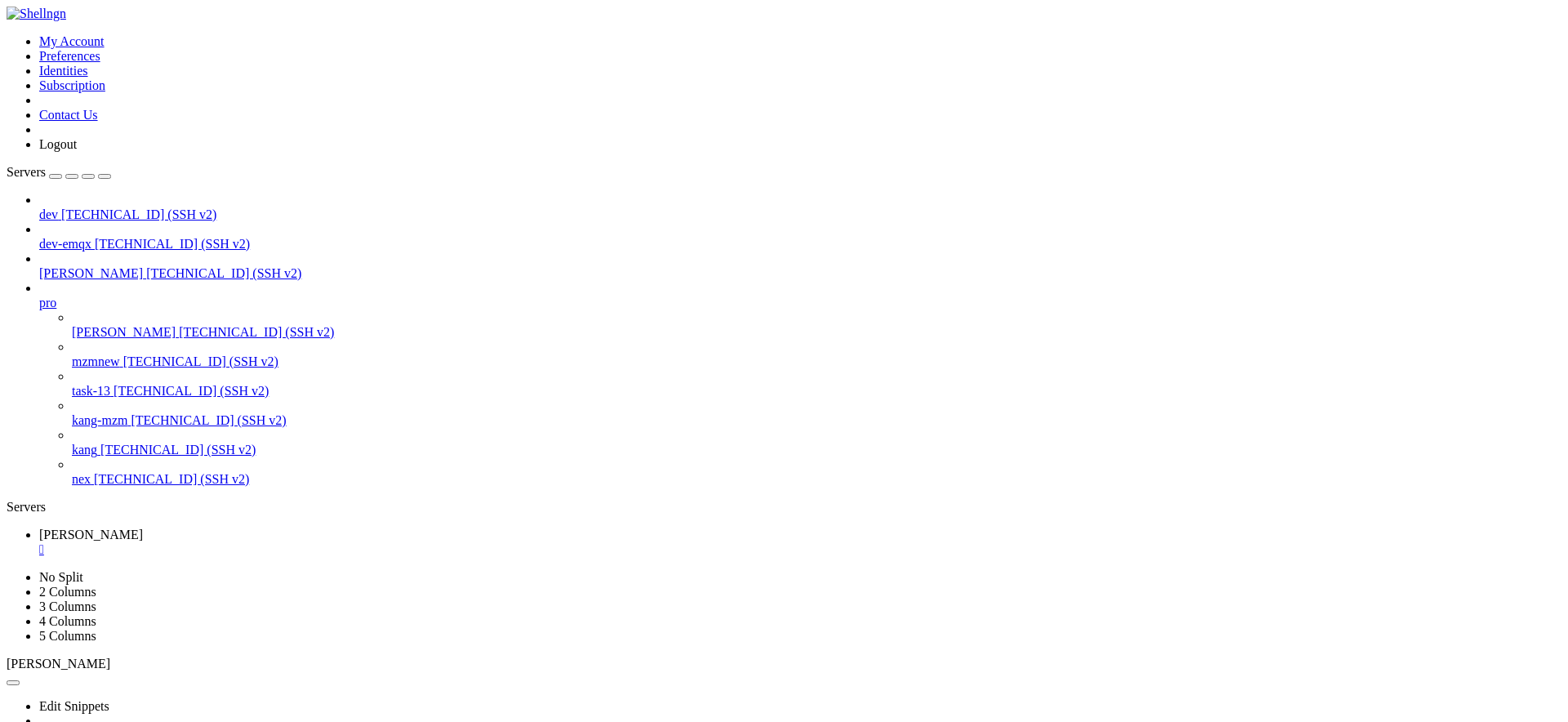 scroll, scrollTop: 16, scrollLeft: 2, axis: both 